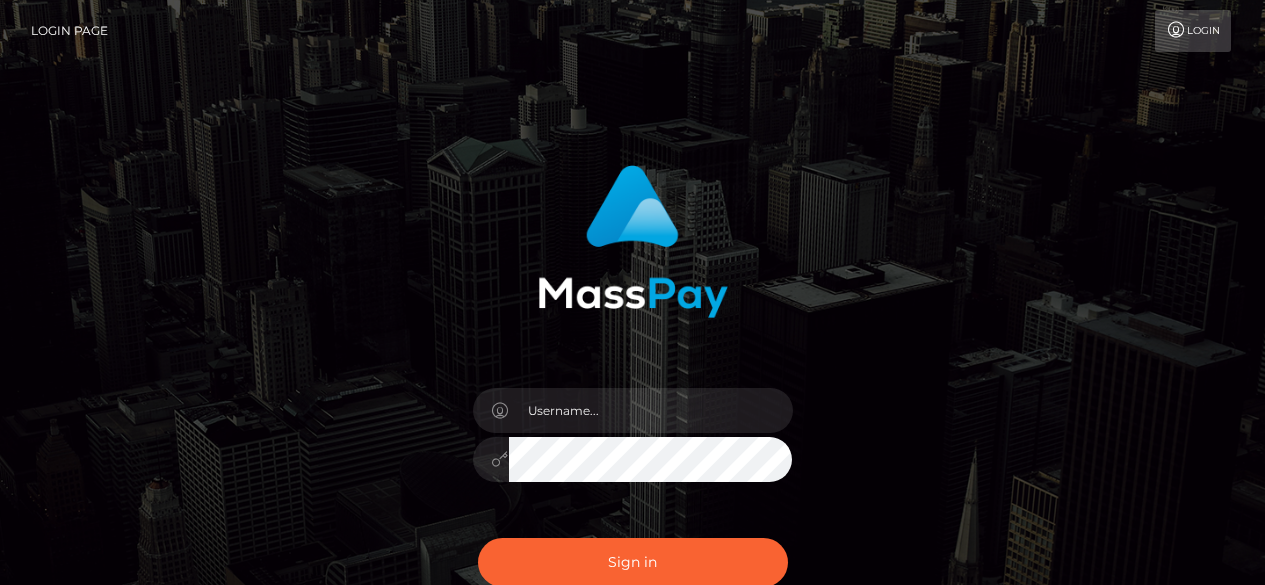 scroll, scrollTop: 0, scrollLeft: 0, axis: both 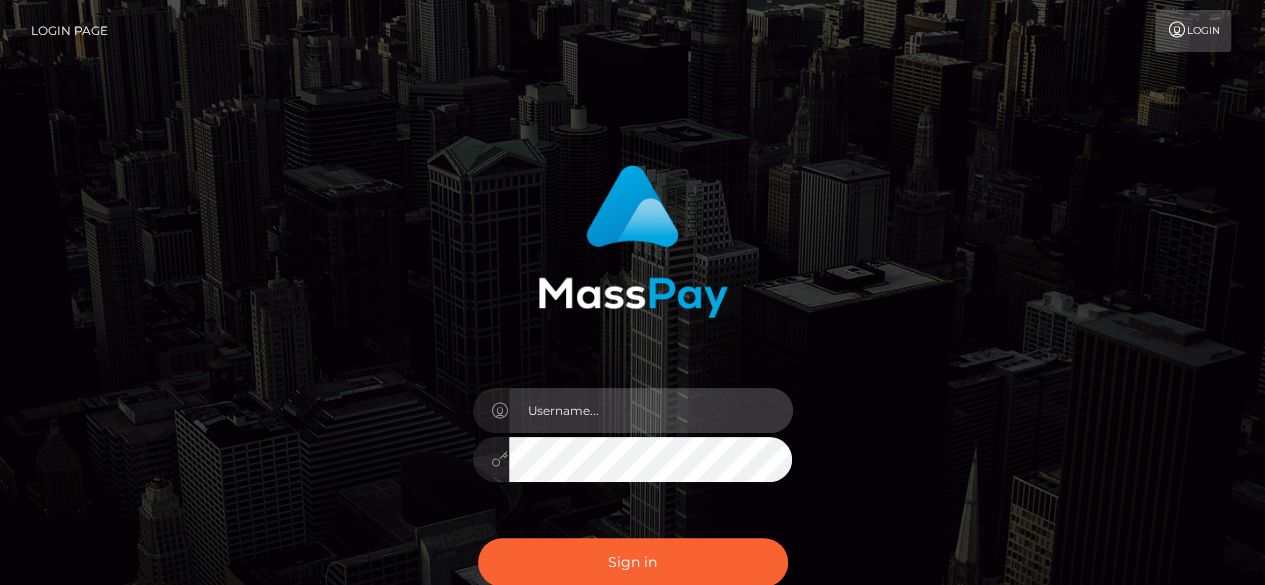 click at bounding box center [651, 410] 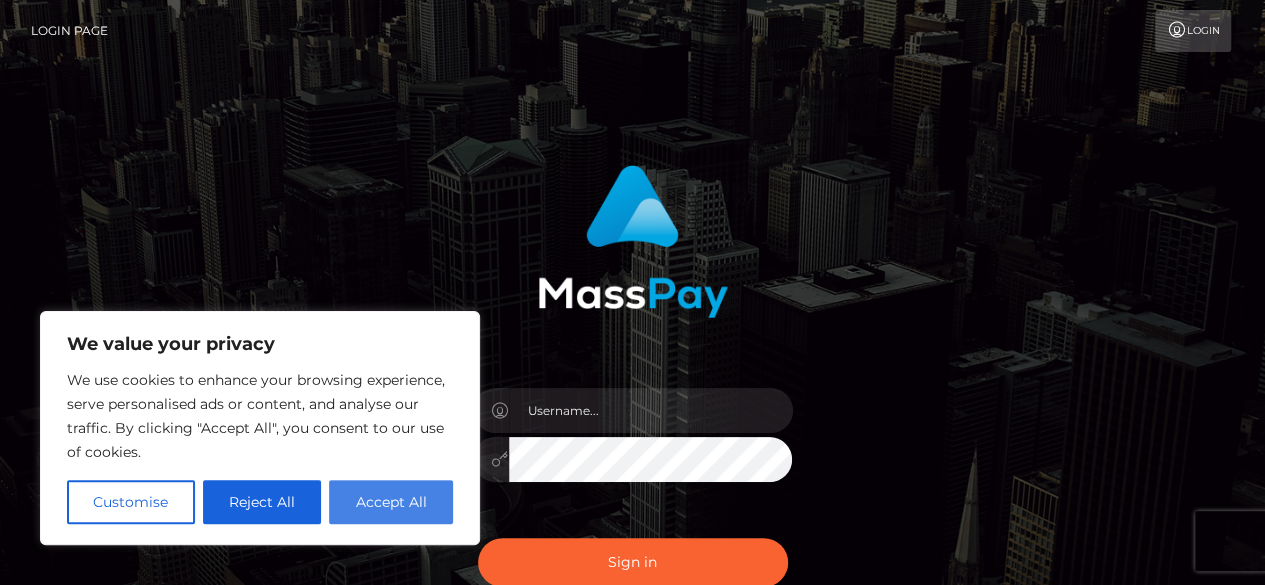 click on "Accept All" at bounding box center [391, 502] 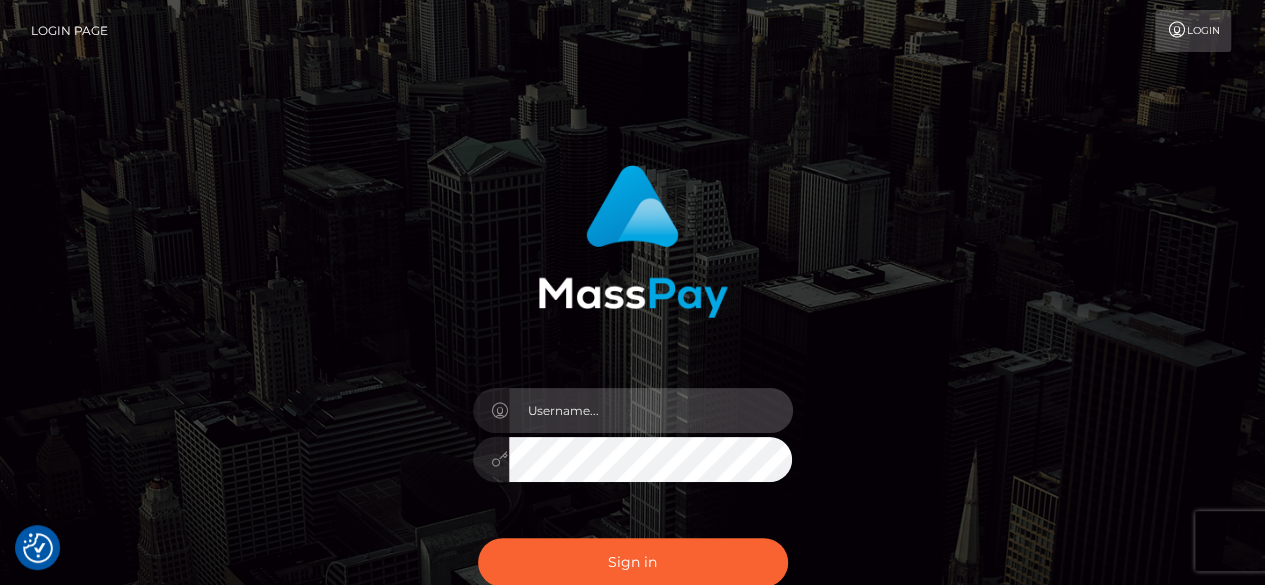 click at bounding box center [651, 410] 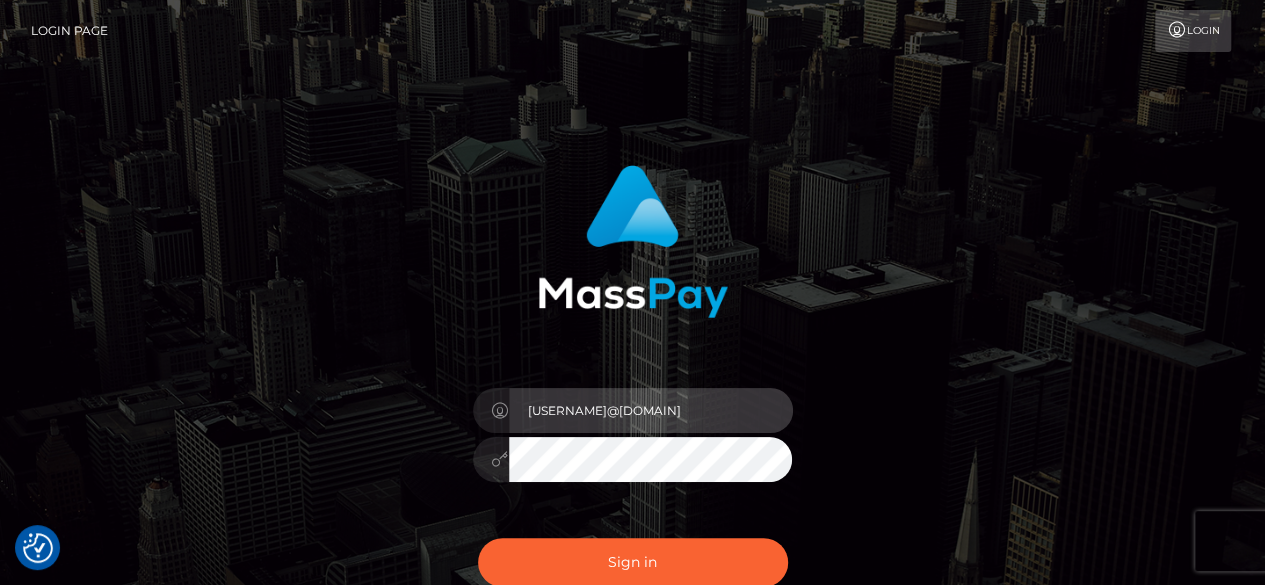 type on "[USERNAME]@example.com" 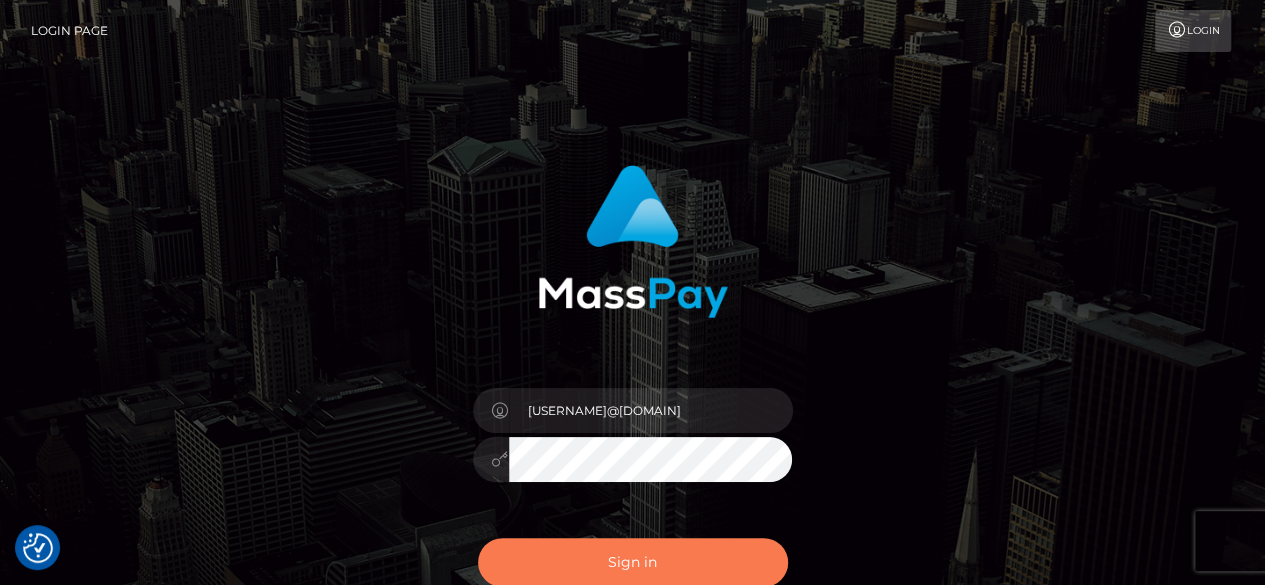 click on "Sign in" at bounding box center (633, 562) 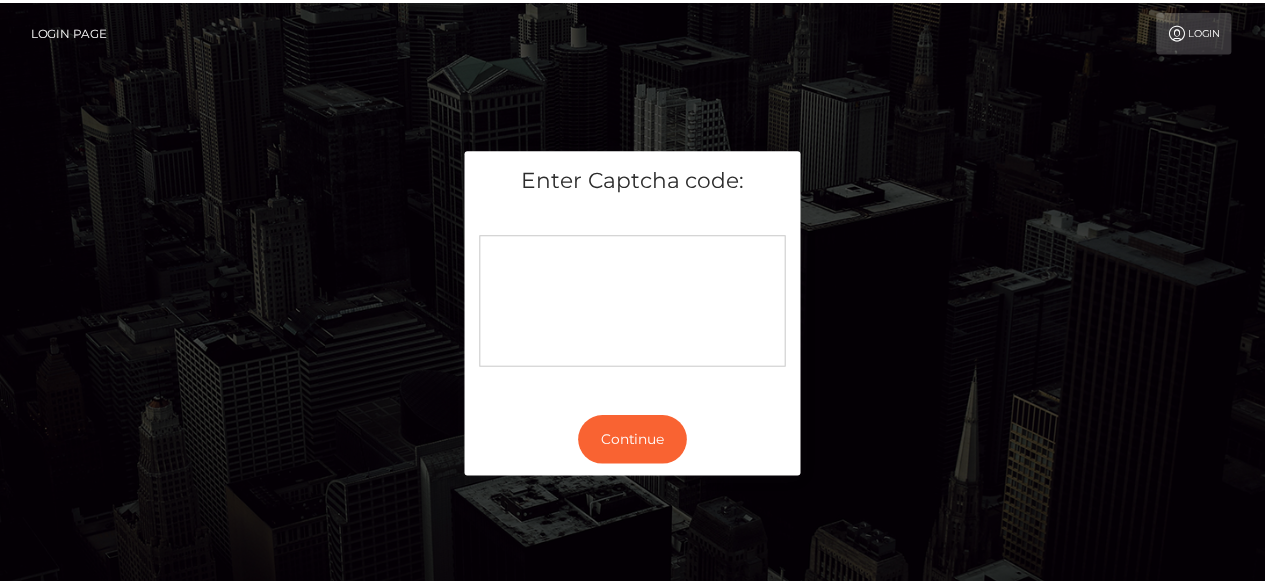 scroll, scrollTop: 0, scrollLeft: 0, axis: both 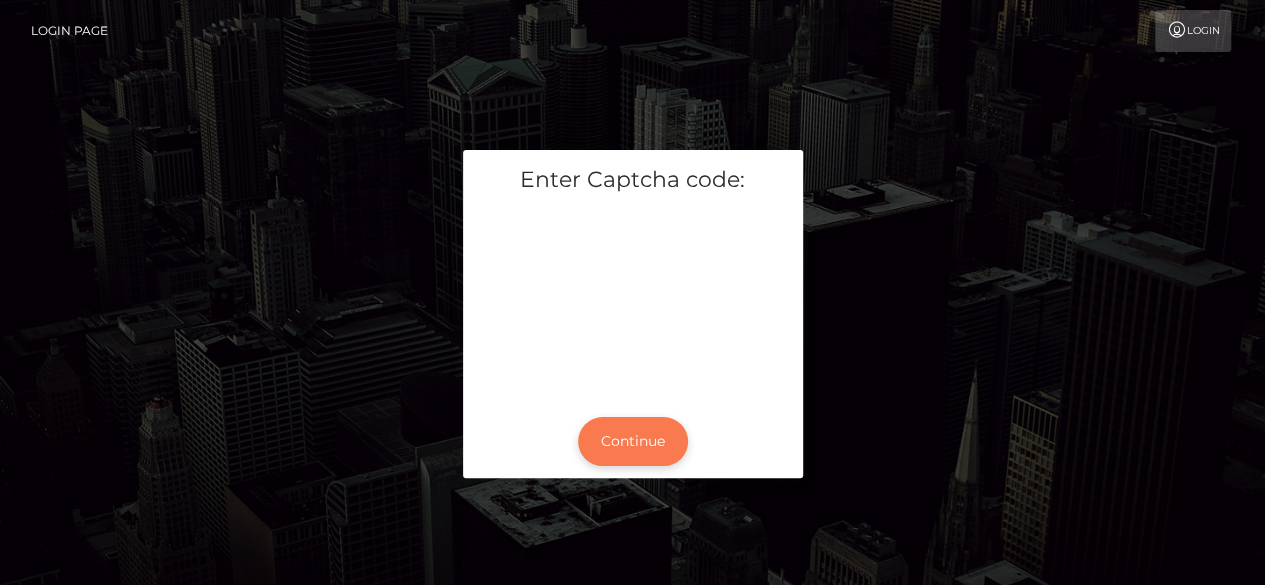 click on "Continue" at bounding box center (633, 441) 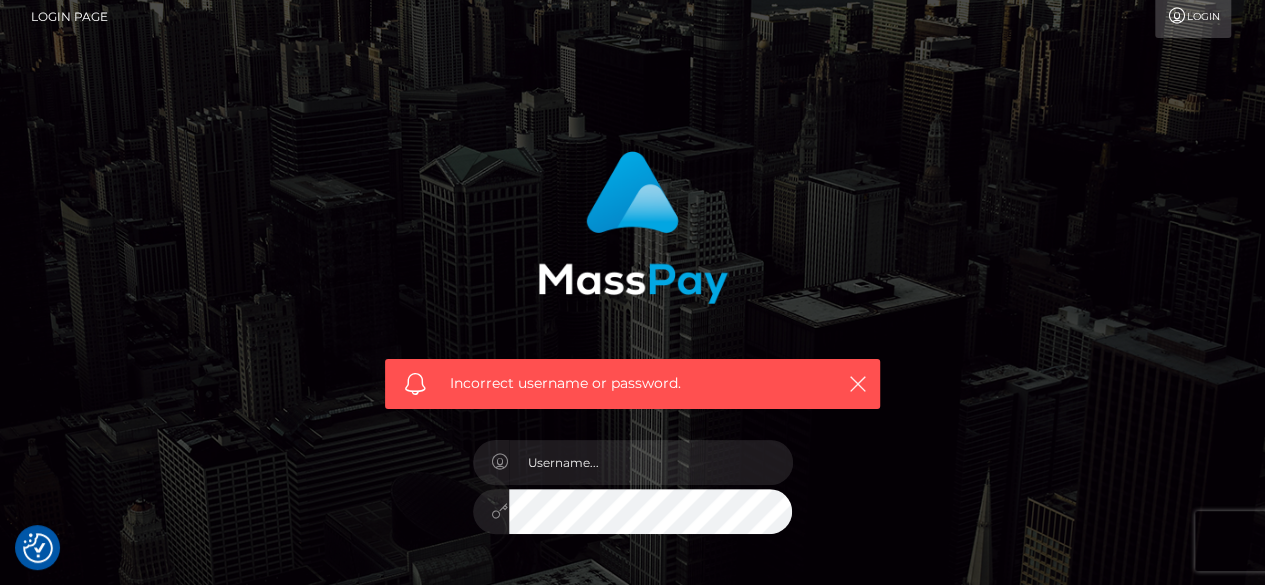 scroll, scrollTop: 100, scrollLeft: 0, axis: vertical 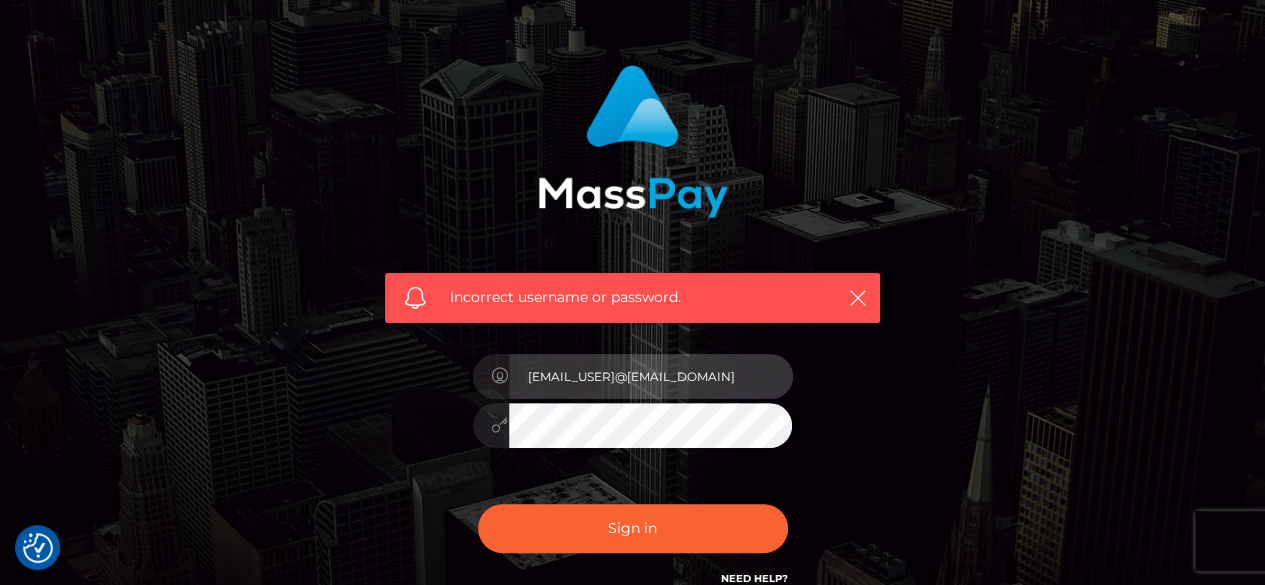 drag, startPoint x: 627, startPoint y: 376, endPoint x: 515, endPoint y: 375, distance: 112.00446 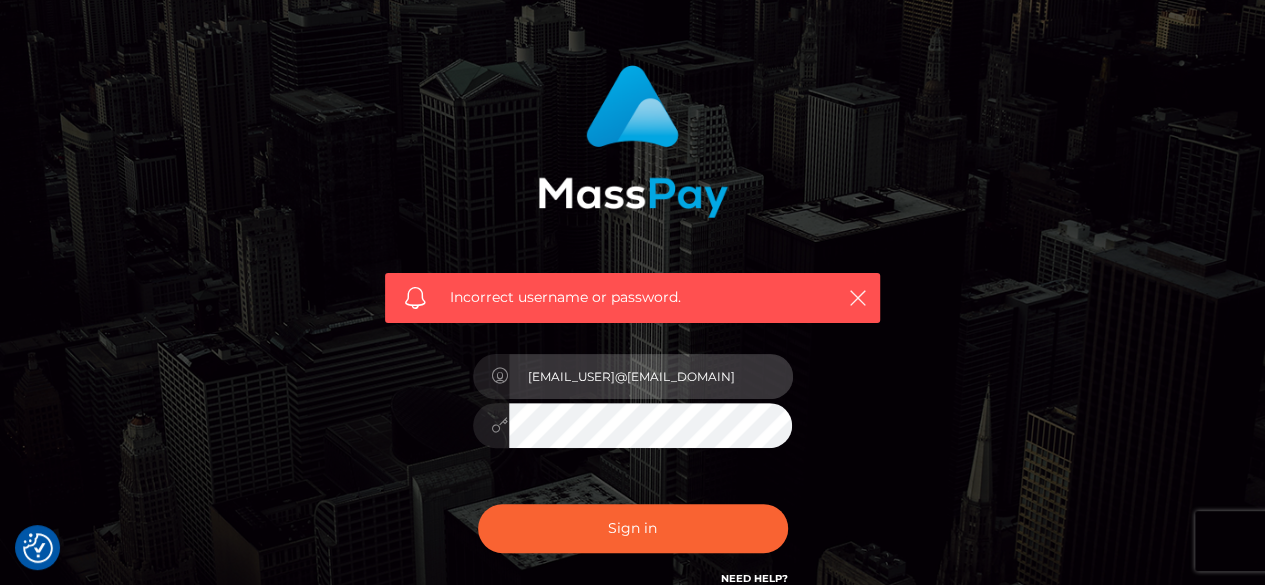 type on "jennifer_palmer@hotmail.com" 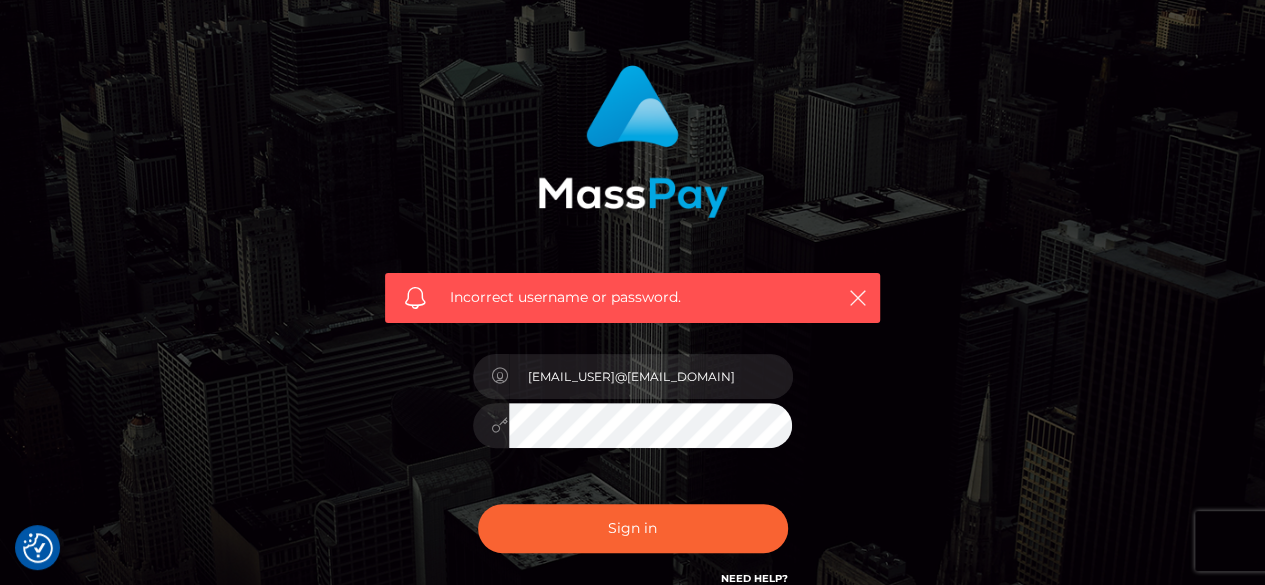click on "[EMAIL]" at bounding box center (633, 415) 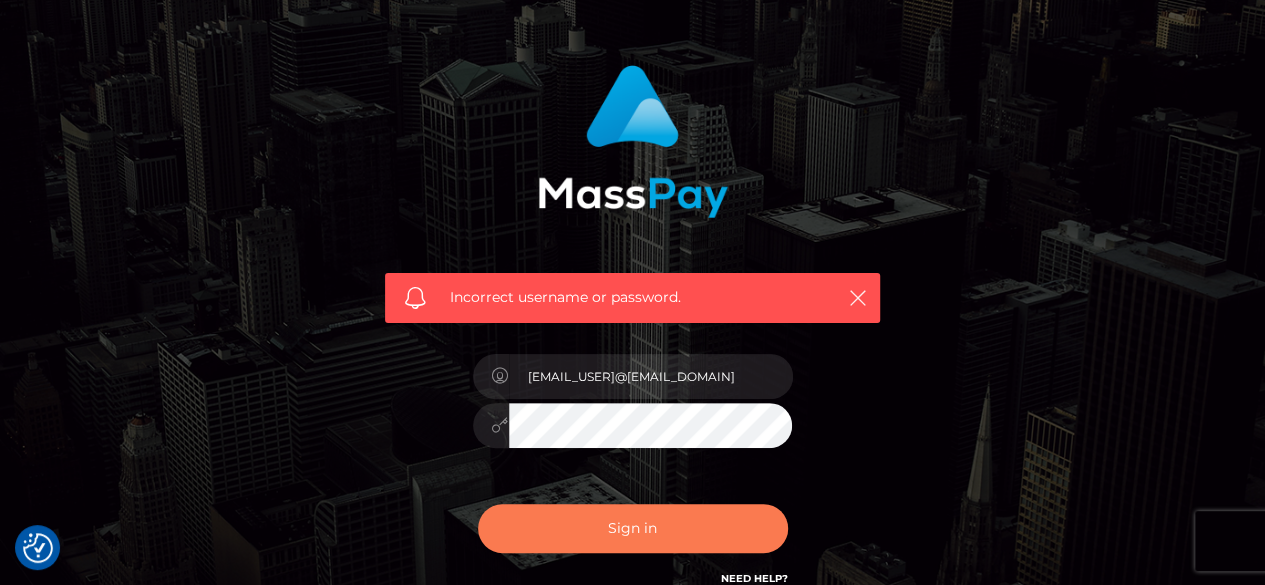 click on "Sign in" at bounding box center (633, 528) 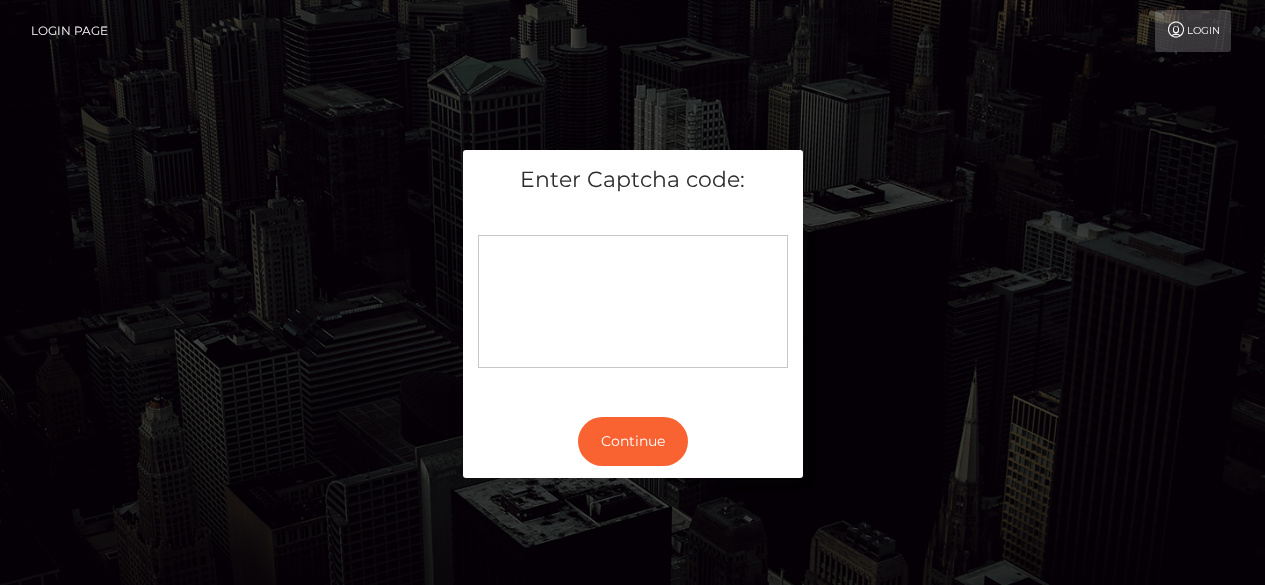 scroll, scrollTop: 0, scrollLeft: 0, axis: both 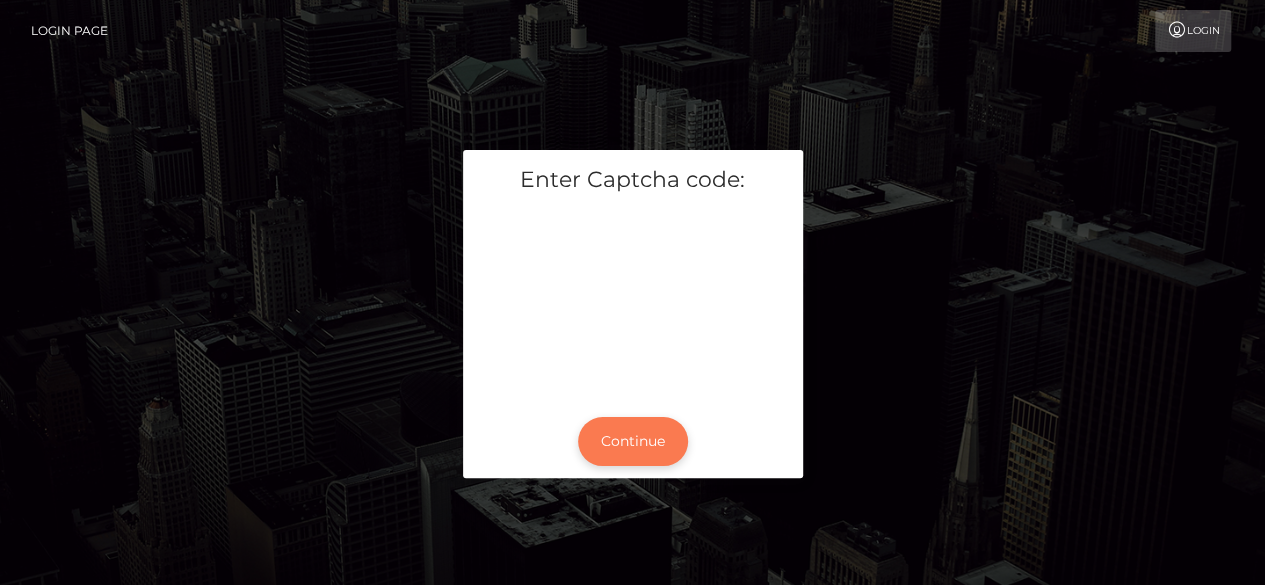 click on "Continue" at bounding box center [633, 441] 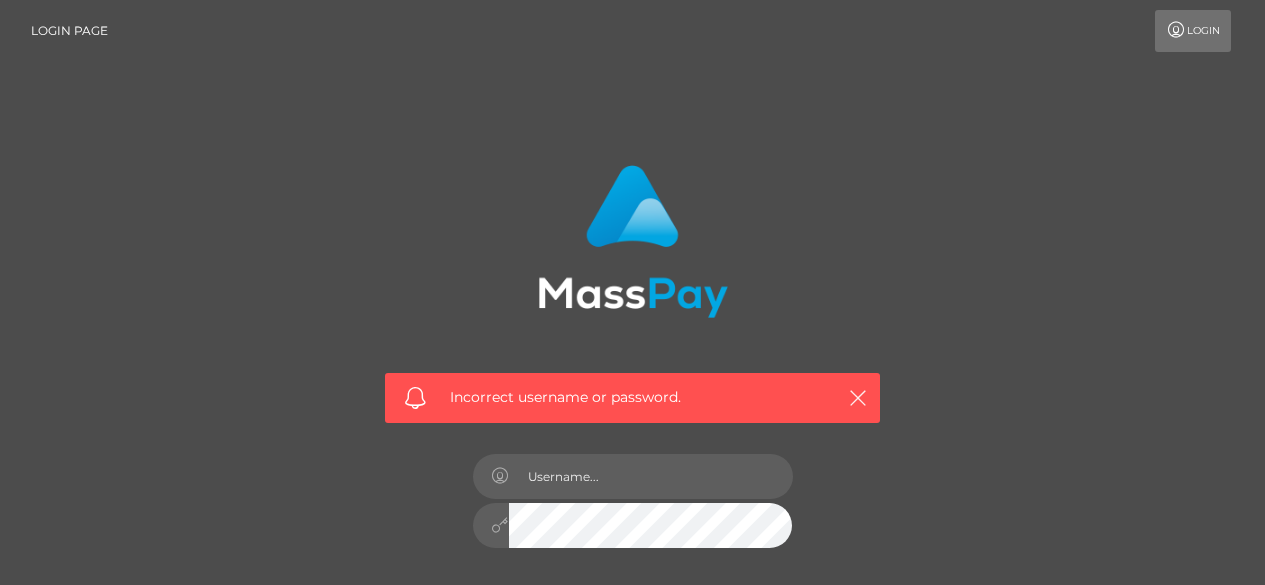scroll, scrollTop: 0, scrollLeft: 0, axis: both 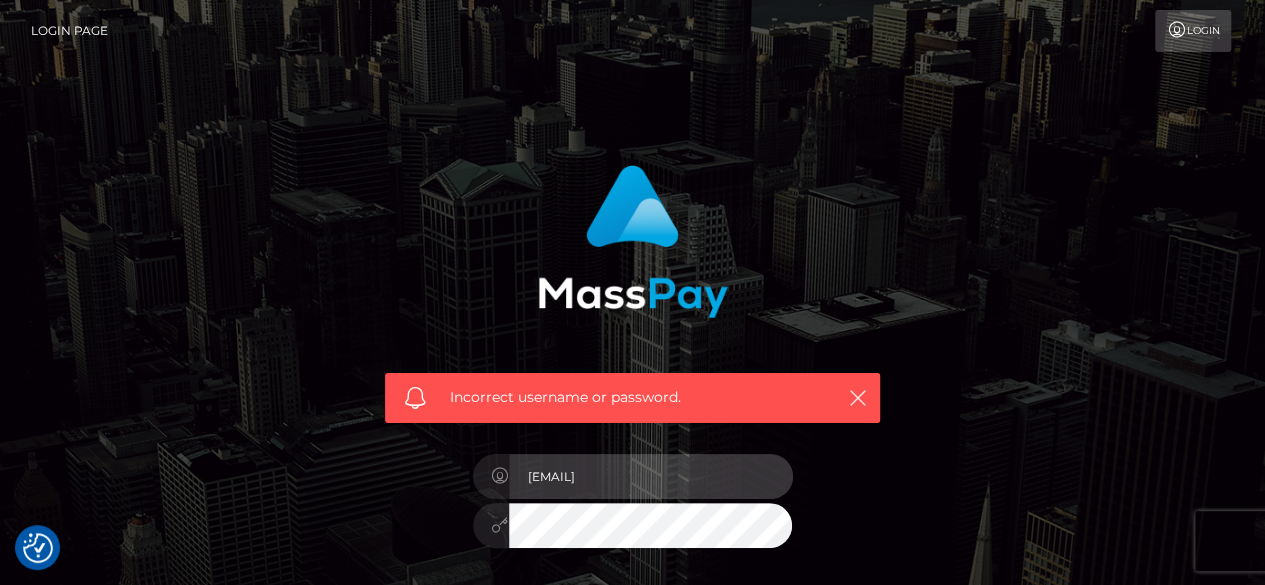 drag, startPoint x: 660, startPoint y: 473, endPoint x: 469, endPoint y: 473, distance: 191 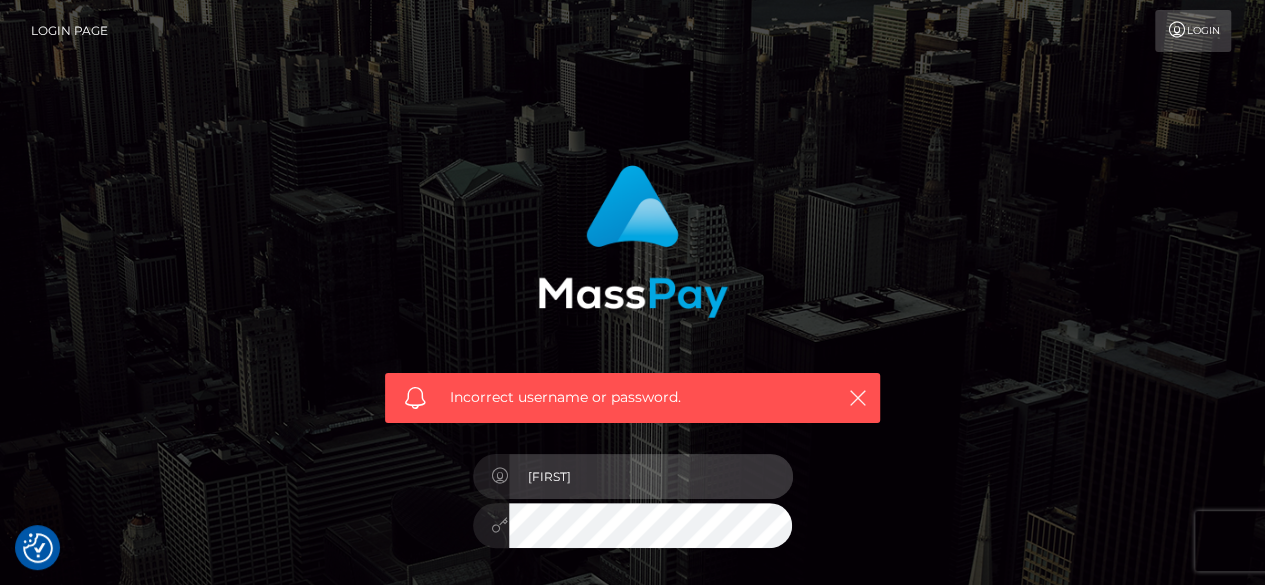 type on "jennifer_palmer@hotmail.com" 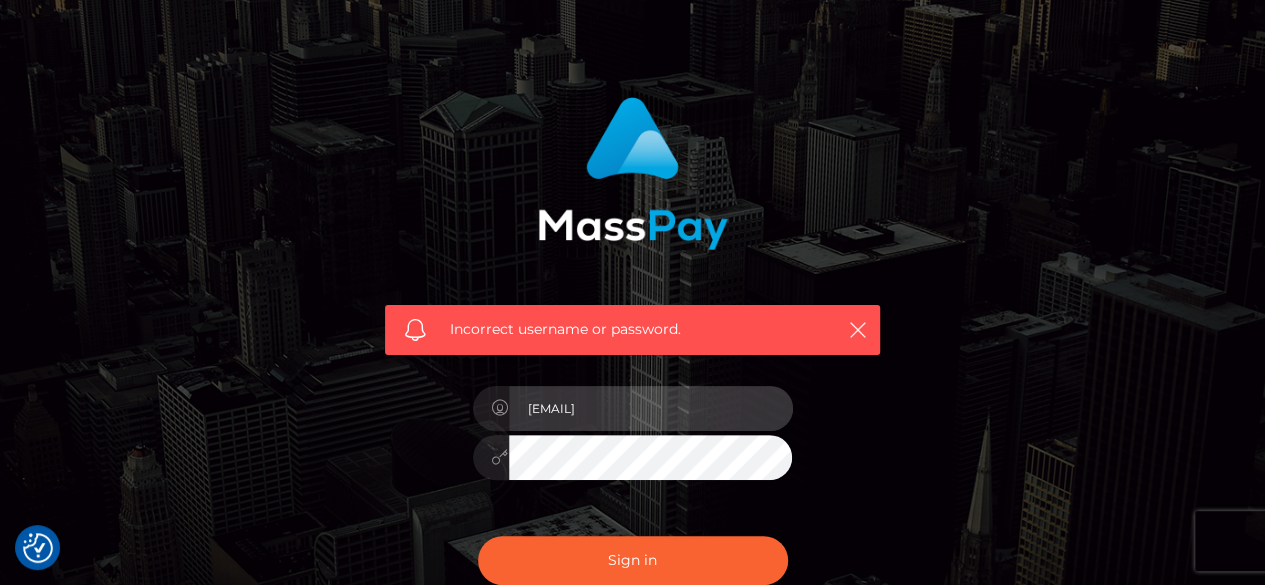 scroll, scrollTop: 100, scrollLeft: 0, axis: vertical 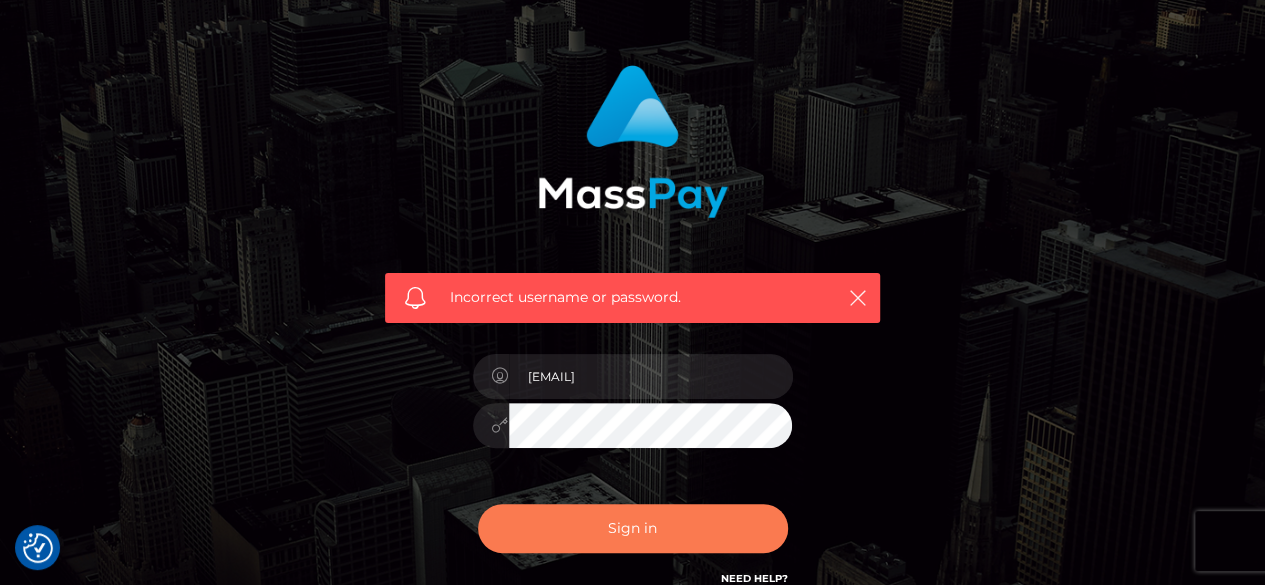 click on "Sign in" at bounding box center [633, 528] 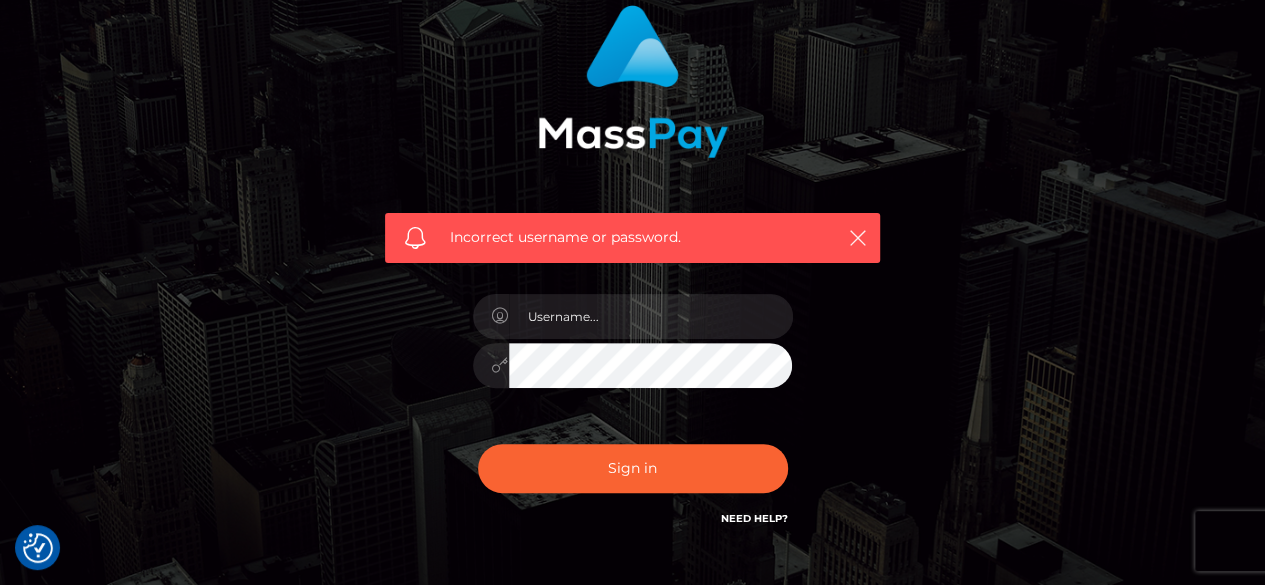 scroll, scrollTop: 200, scrollLeft: 0, axis: vertical 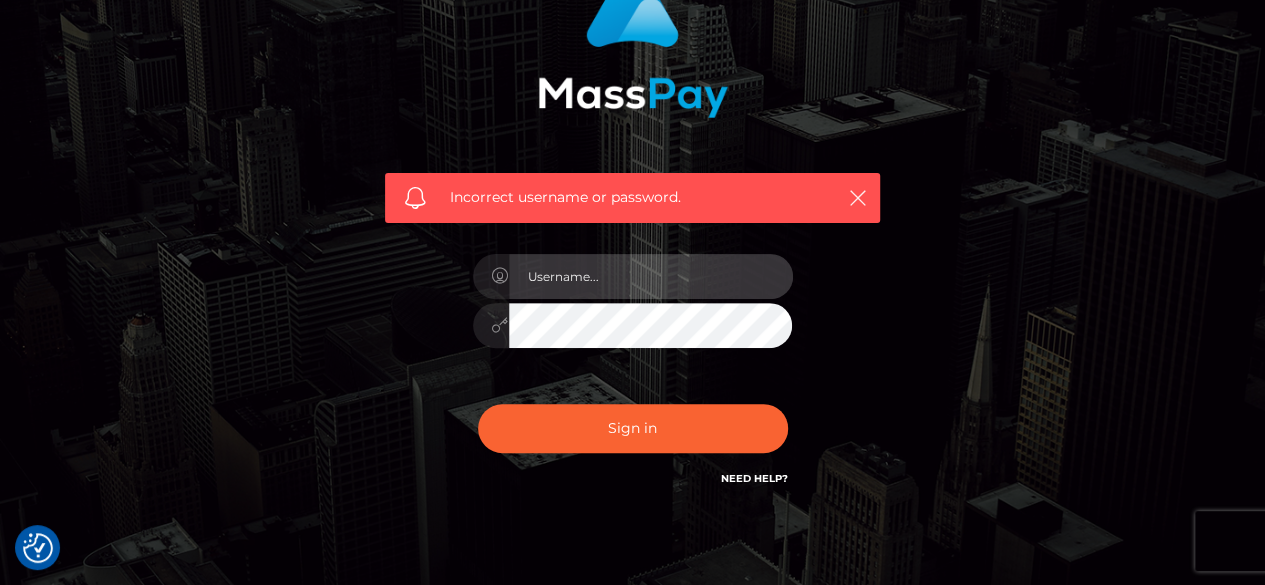type on "[USERNAME]@example.com" 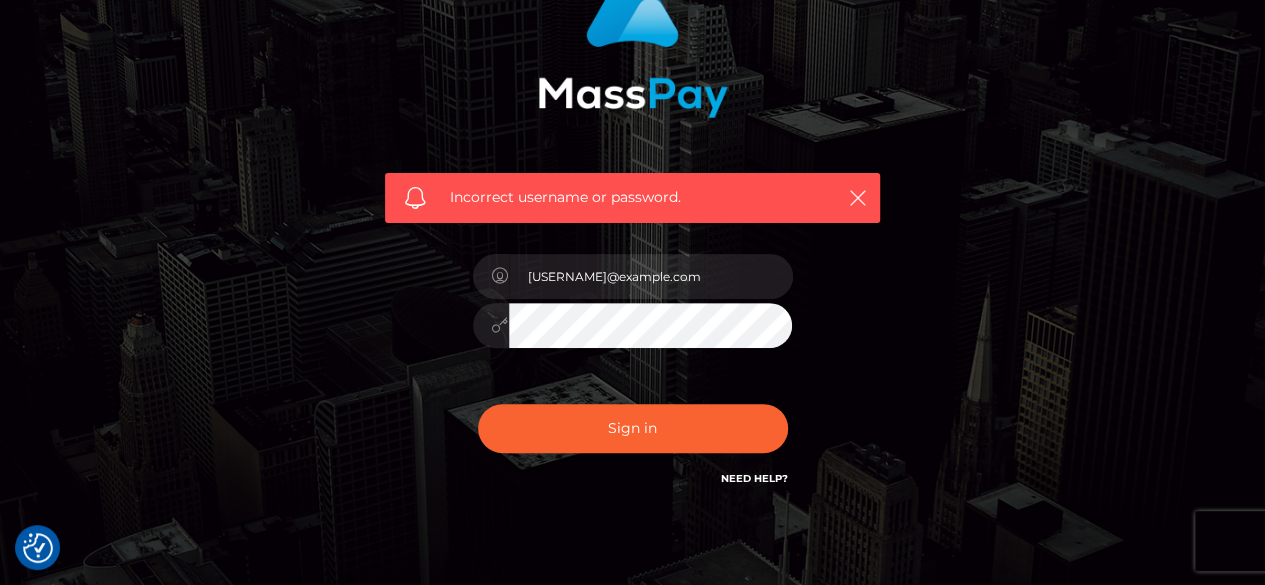 click at bounding box center (633, 322) 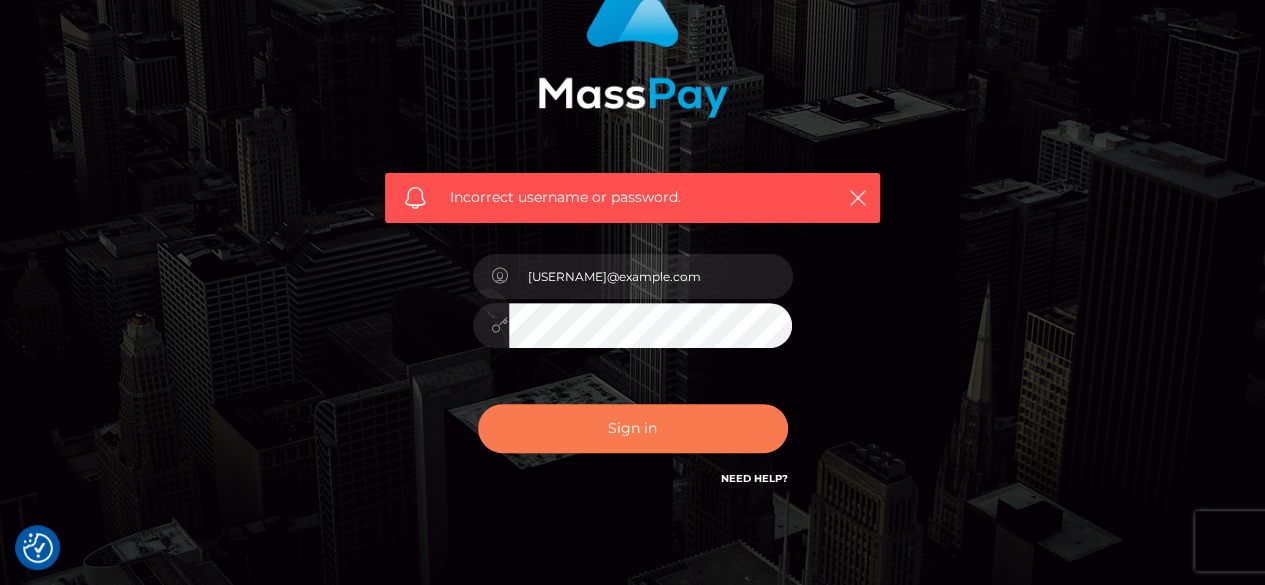 click on "Sign in" at bounding box center [633, 428] 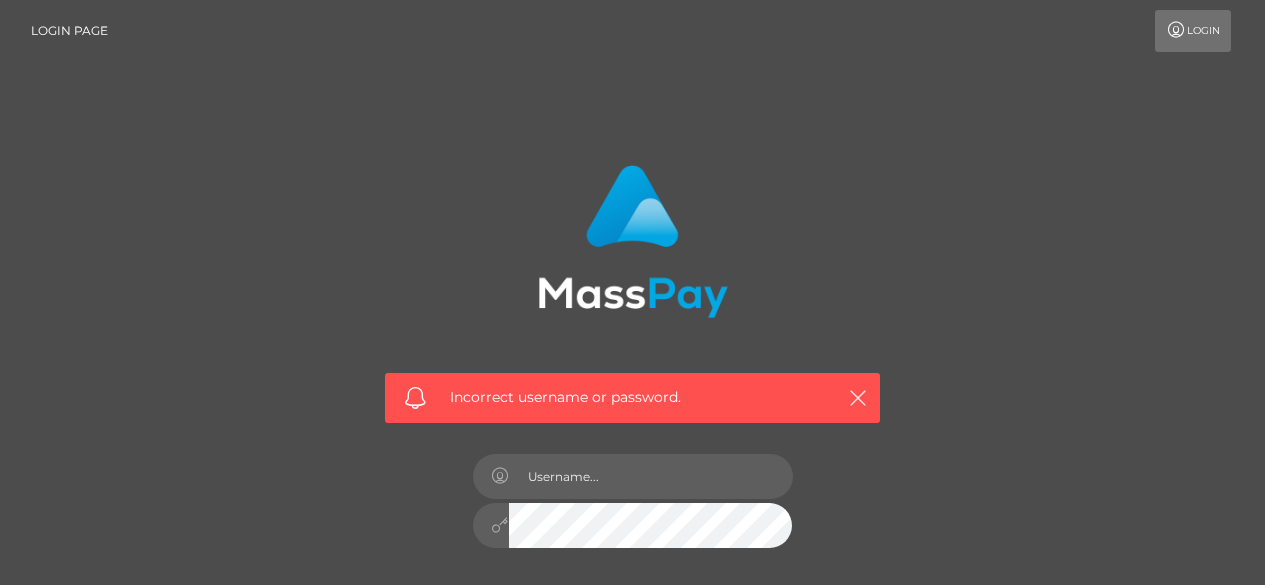 scroll, scrollTop: 0, scrollLeft: 0, axis: both 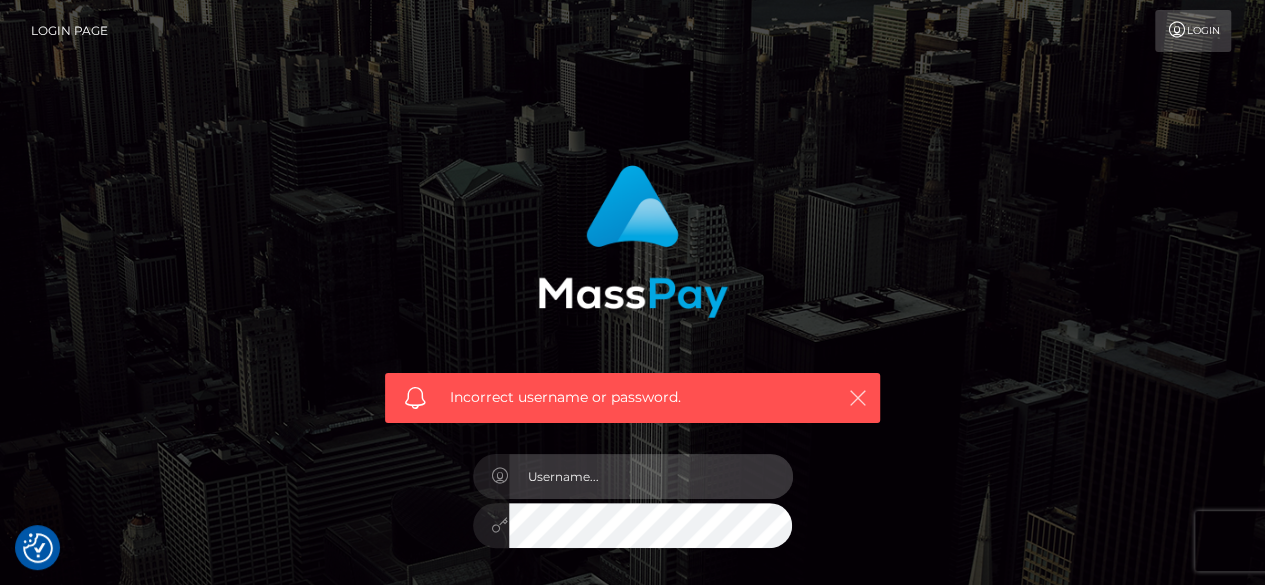 type on "[EMAIL]" 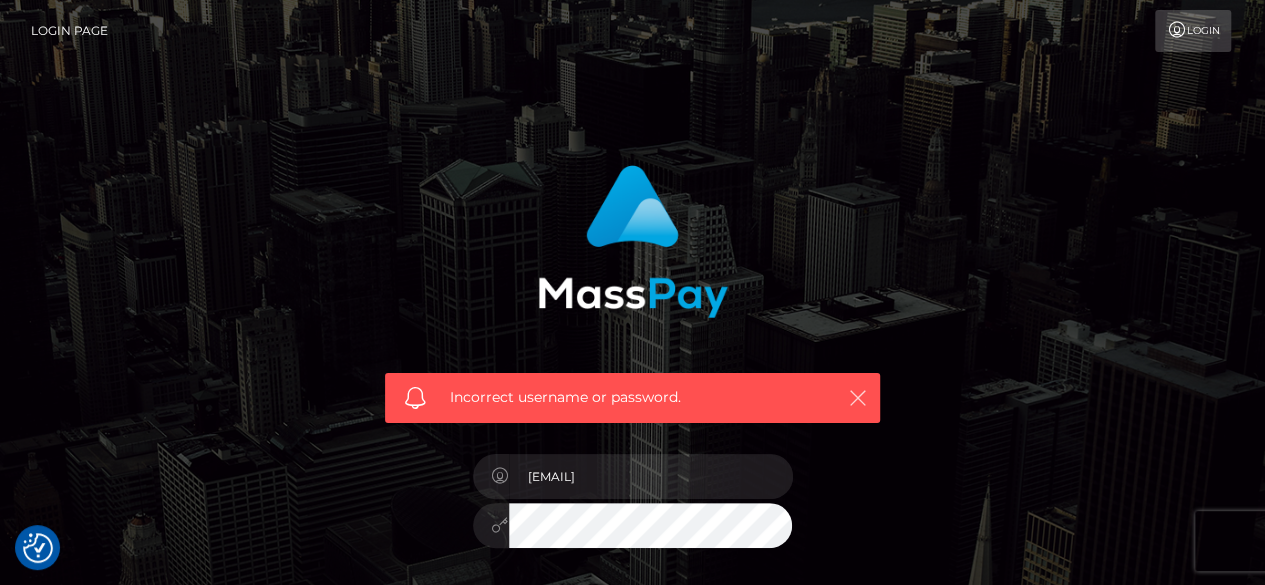 click at bounding box center [858, 398] 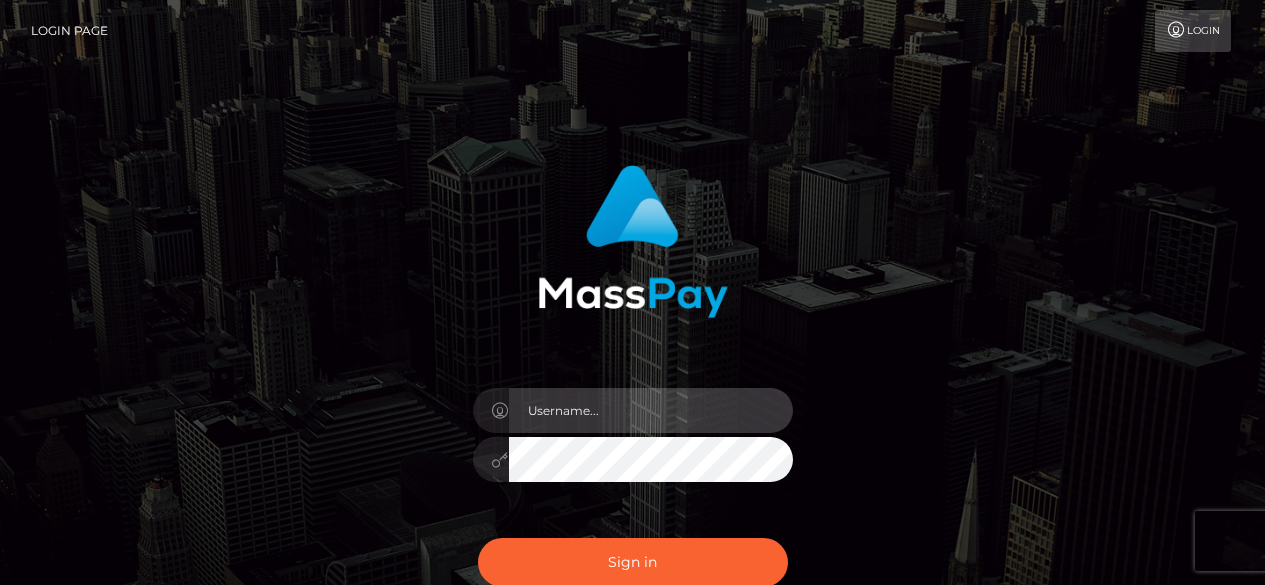 click at bounding box center (651, 410) 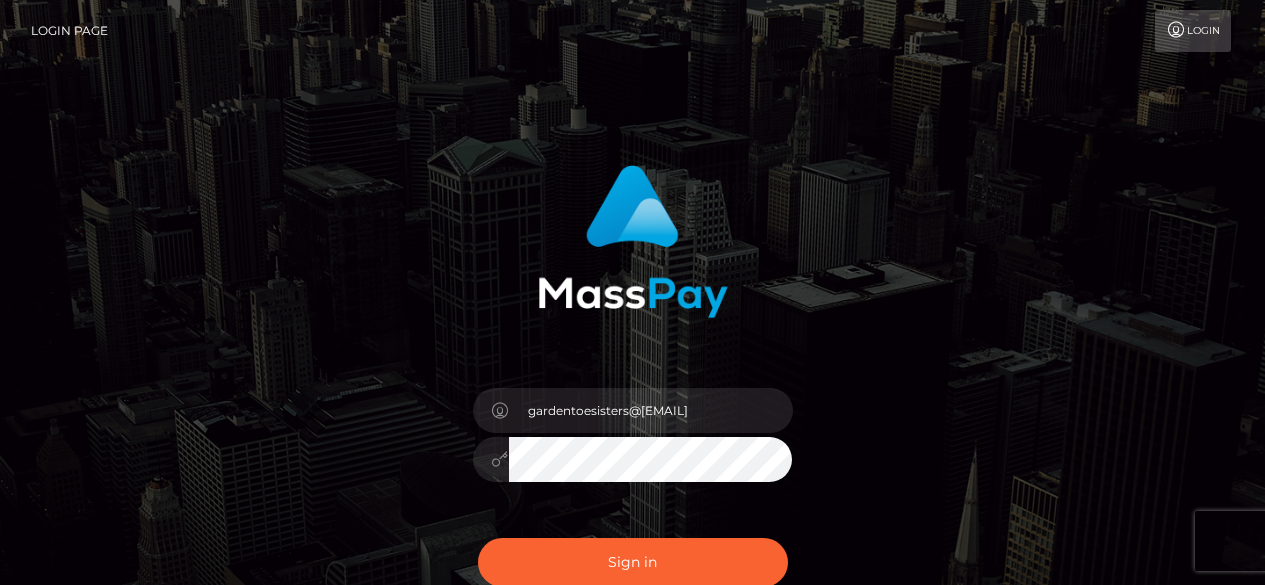 scroll, scrollTop: 0, scrollLeft: 0, axis: both 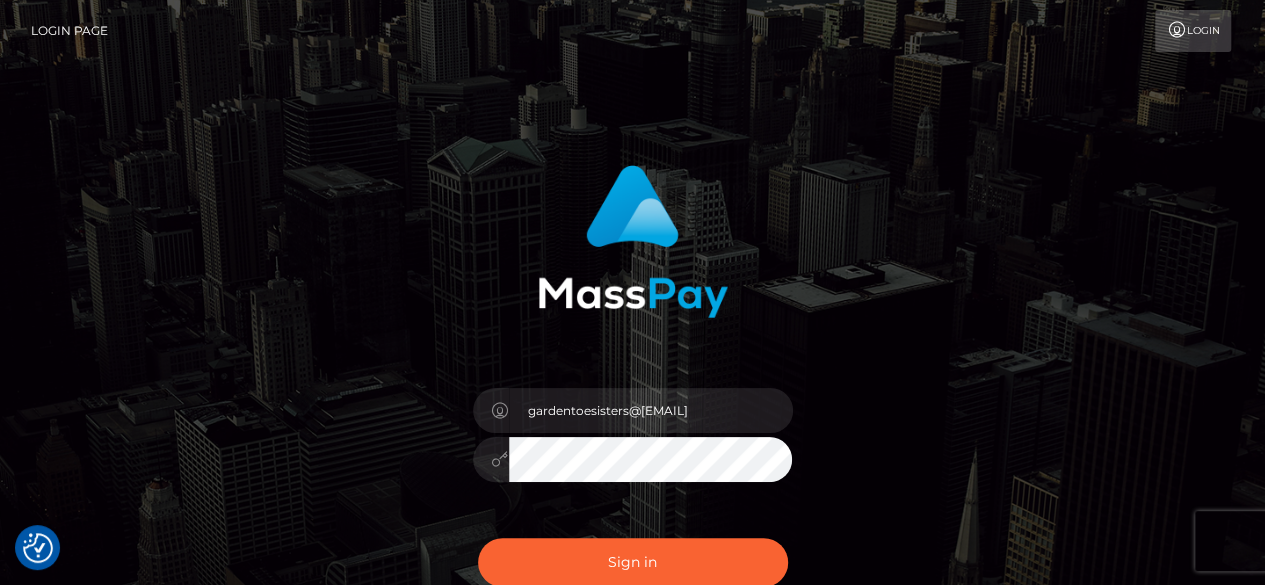 checkbox on "true" 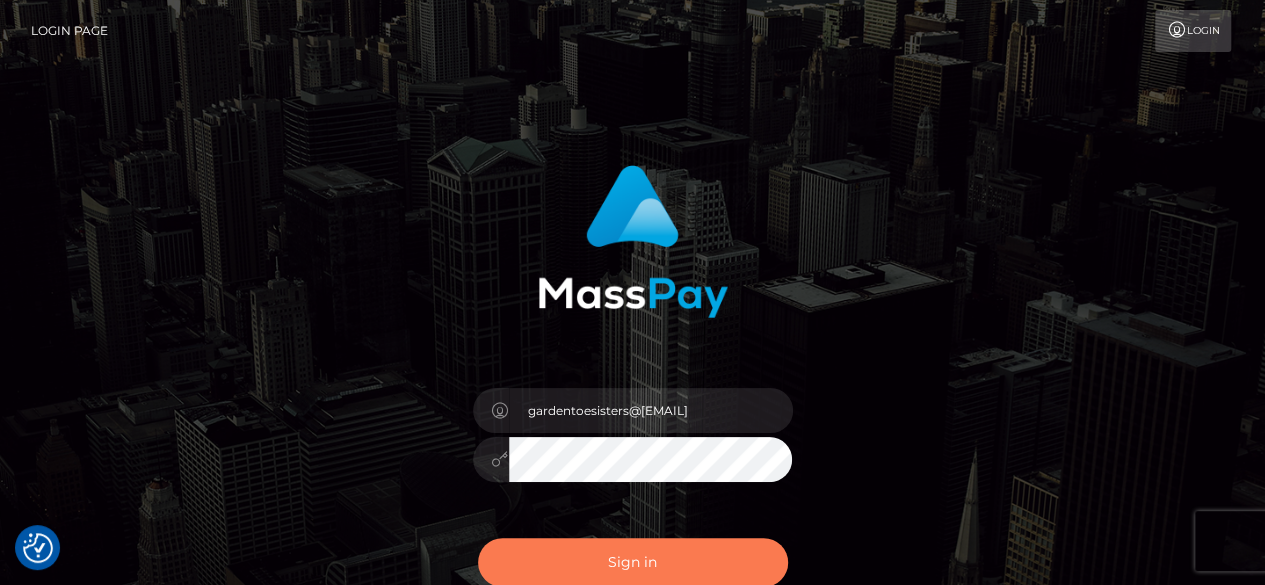 click on "Sign in" at bounding box center [633, 562] 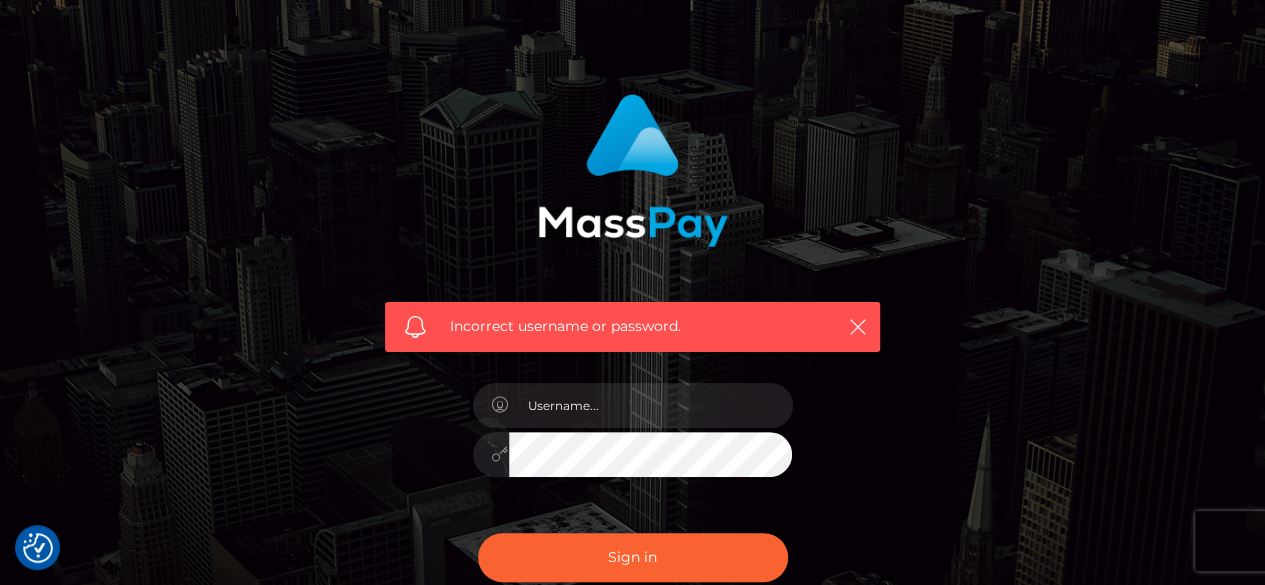 scroll, scrollTop: 200, scrollLeft: 0, axis: vertical 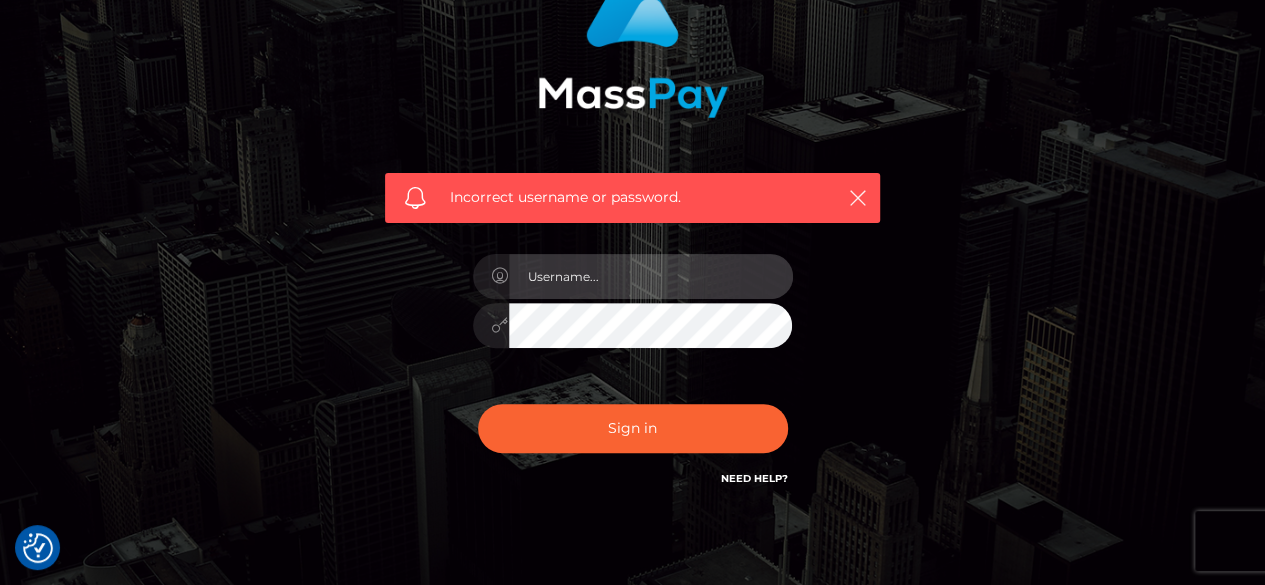 type on "gardentoesisters@[EMAIL]" 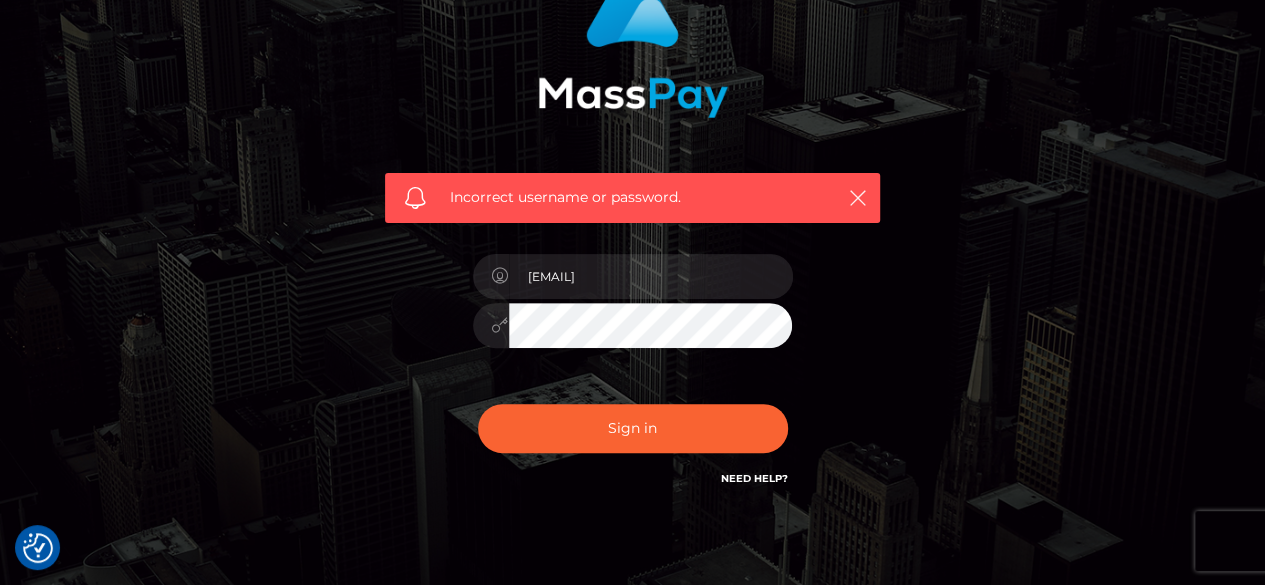 click on "Need
Help?" at bounding box center [754, 478] 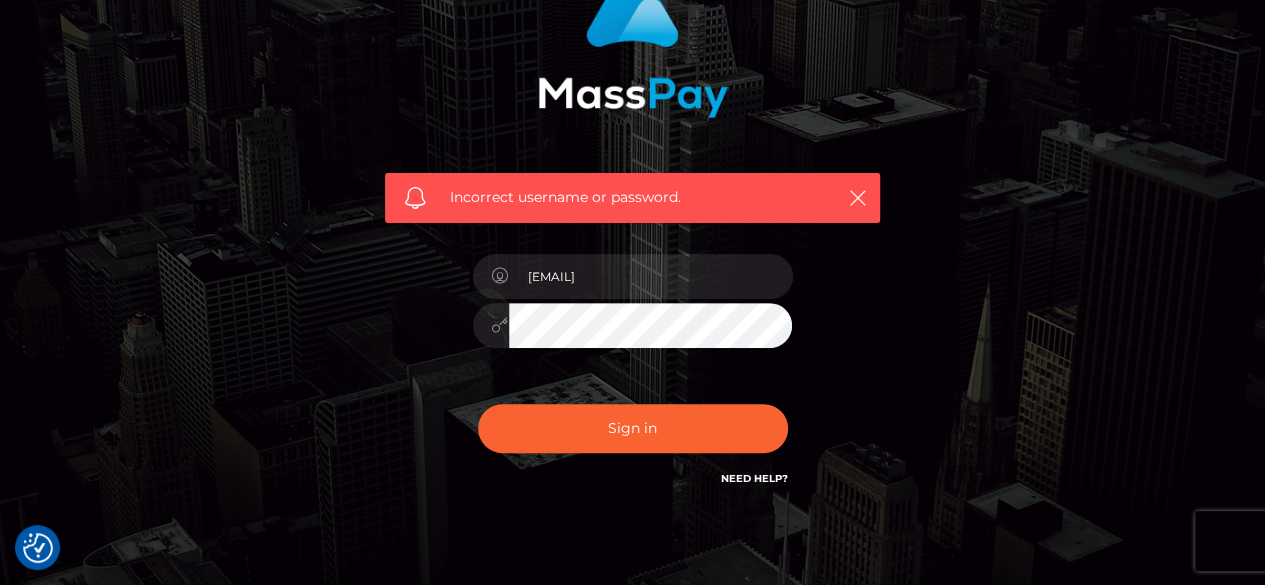 click on "Need
Help?" at bounding box center [754, 478] 